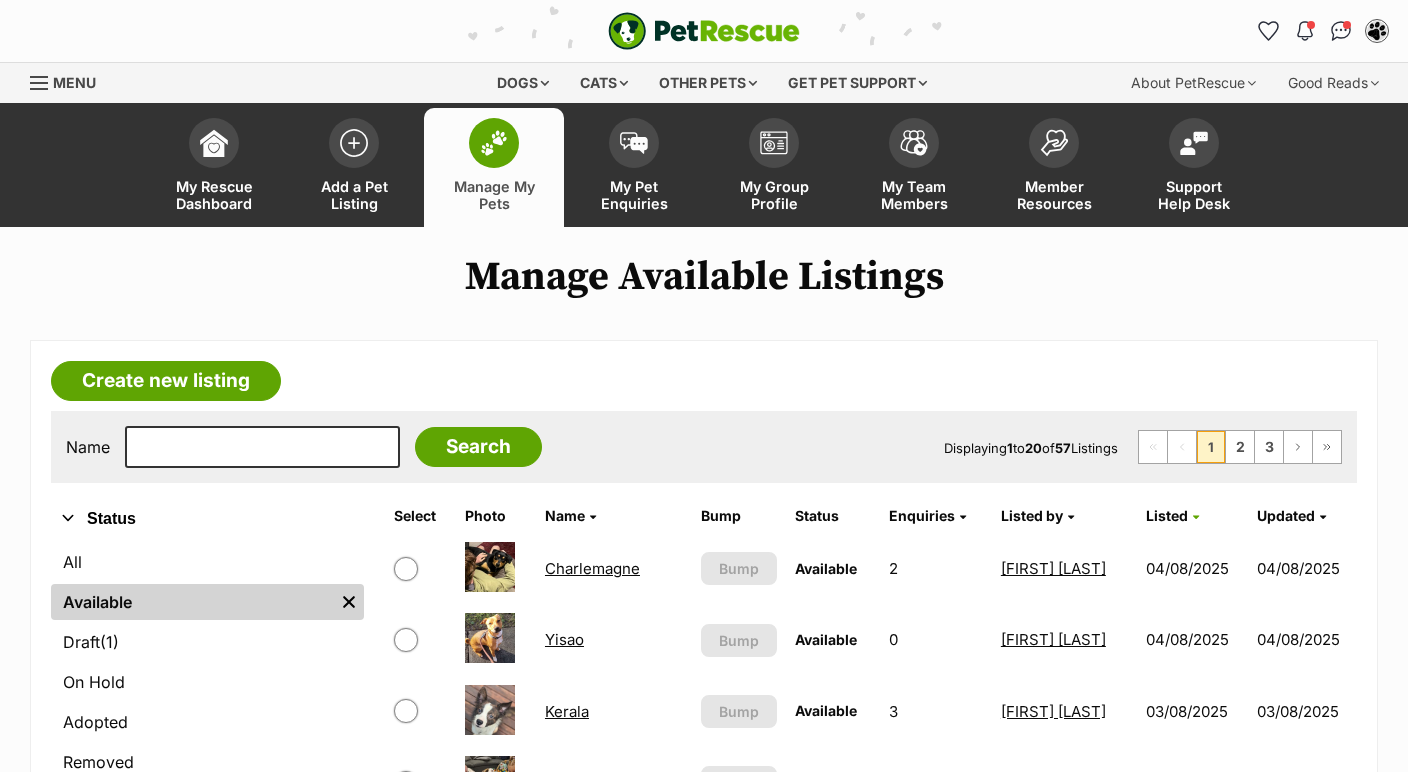 scroll, scrollTop: 250, scrollLeft: 0, axis: vertical 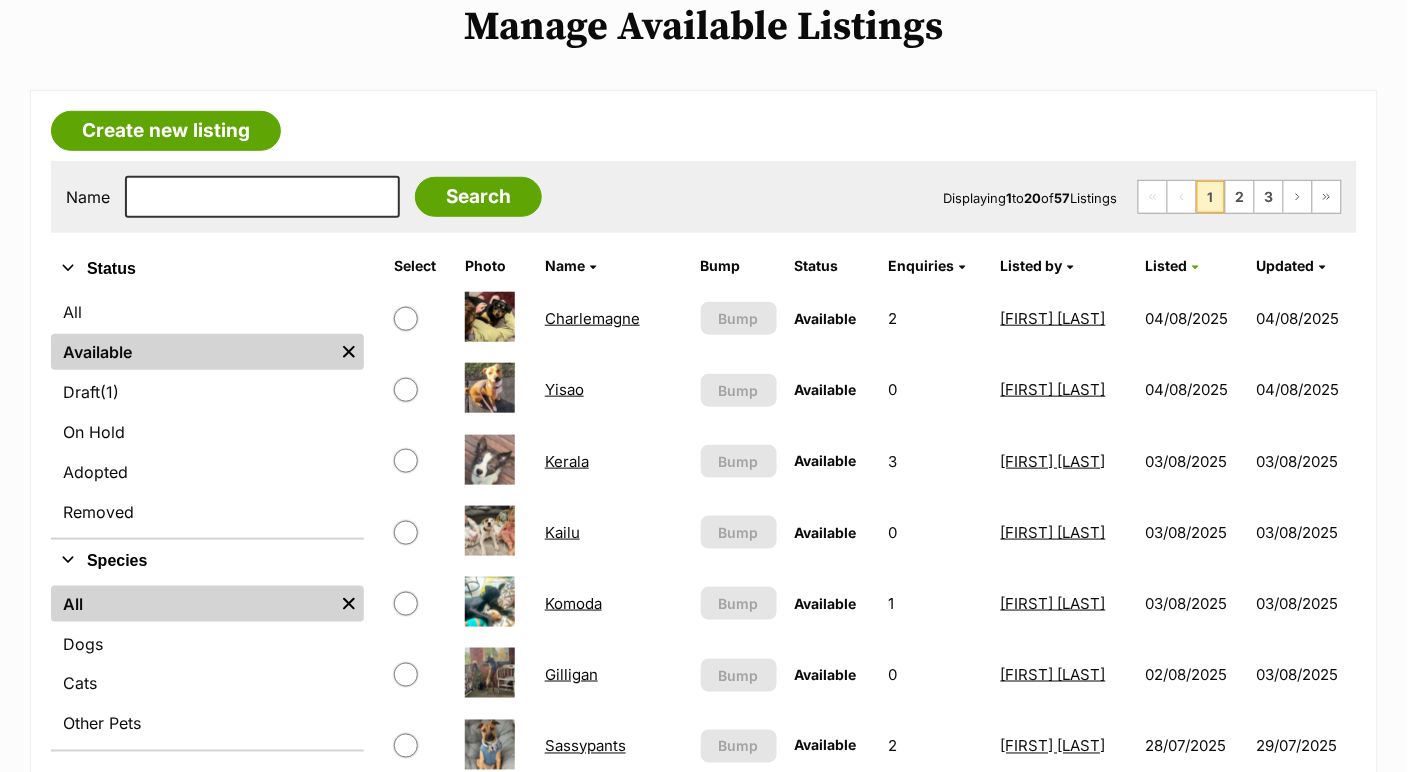 click on "Yisao" at bounding box center [564, 389] 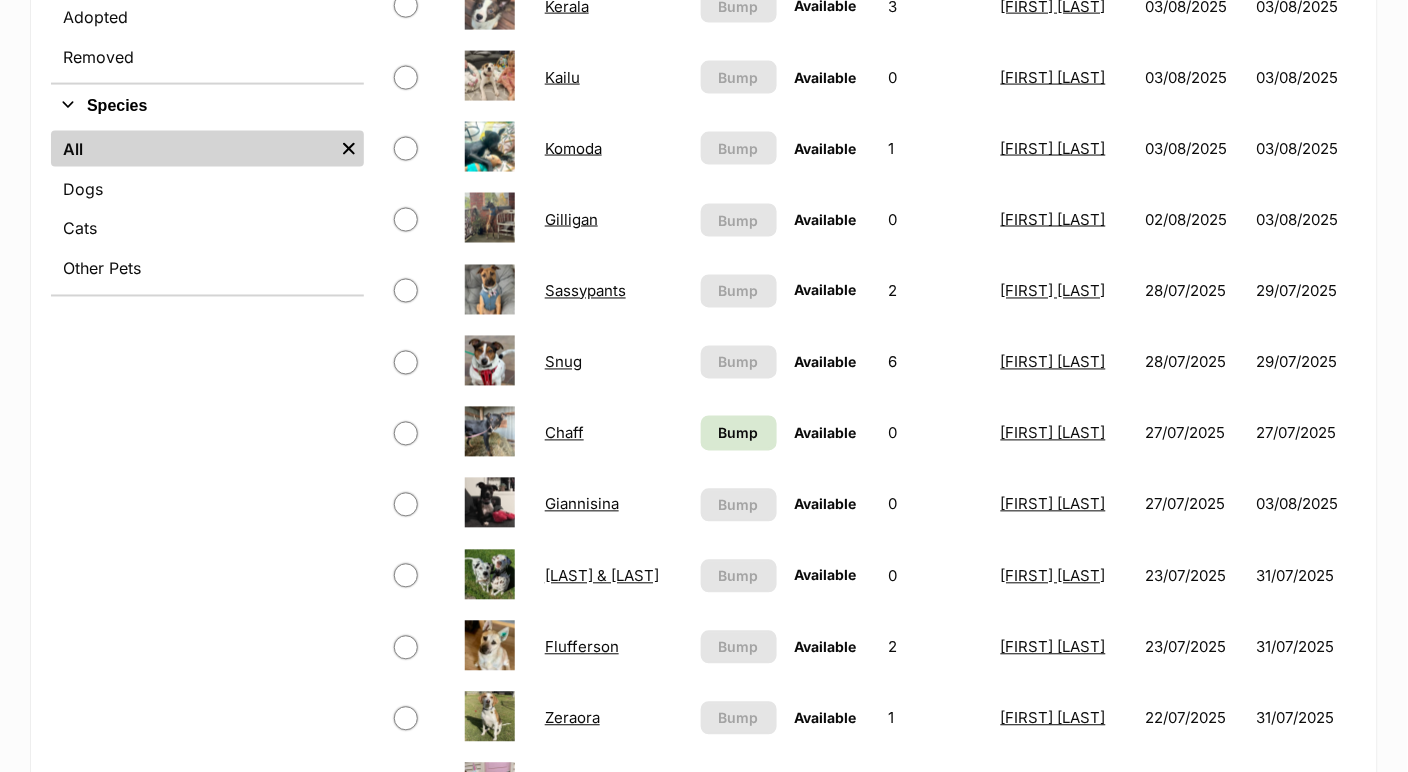 scroll, scrollTop: 750, scrollLeft: 0, axis: vertical 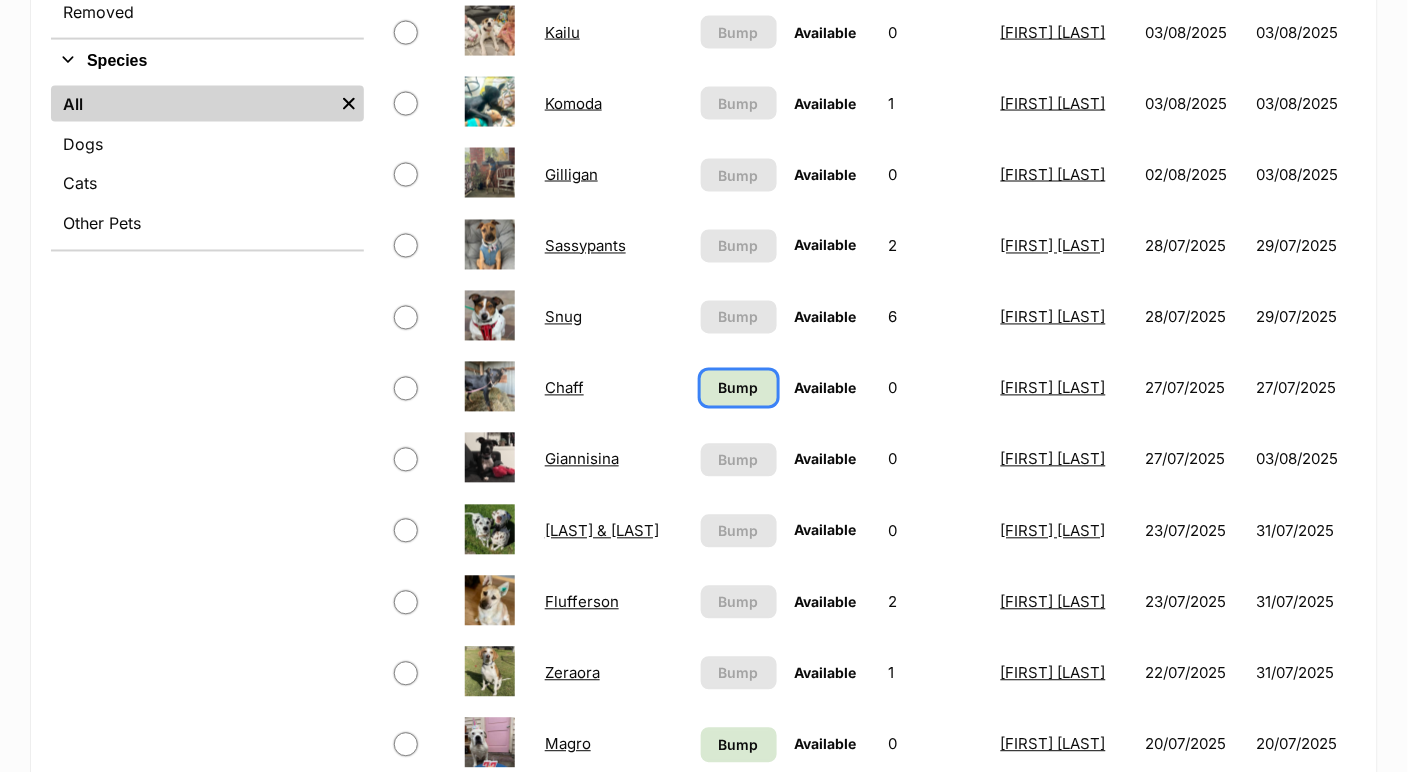 click on "Bump" at bounding box center (739, 388) 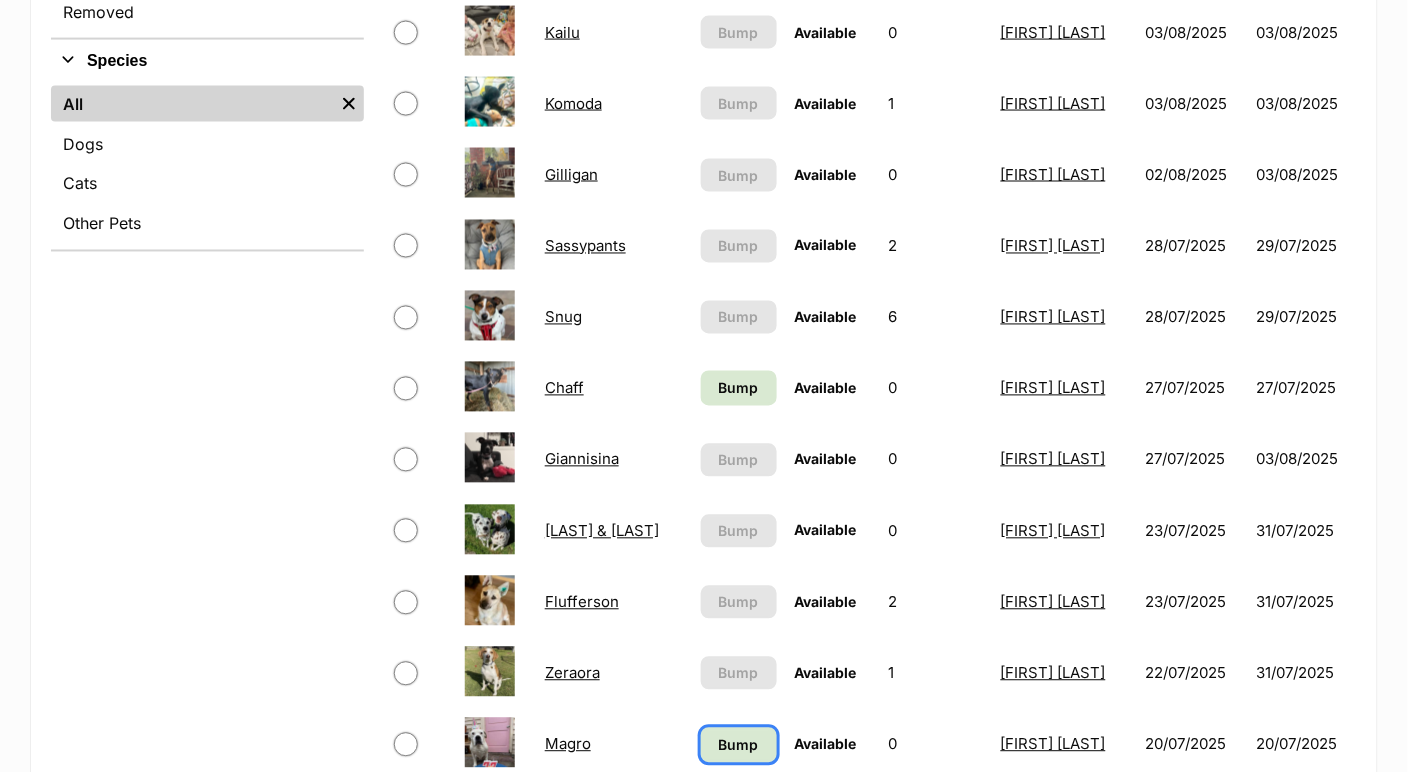 click on "Bump" at bounding box center (739, 745) 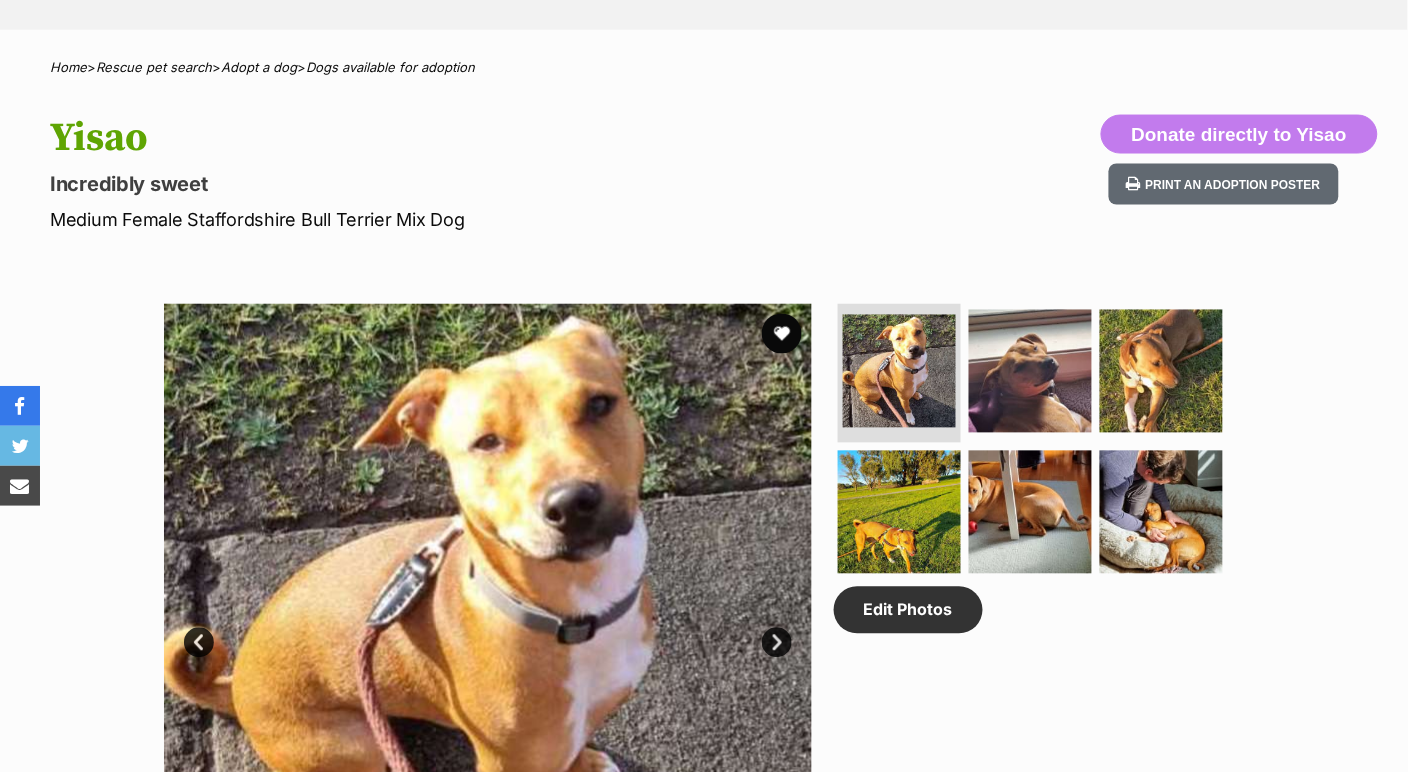 scroll, scrollTop: 820, scrollLeft: 0, axis: vertical 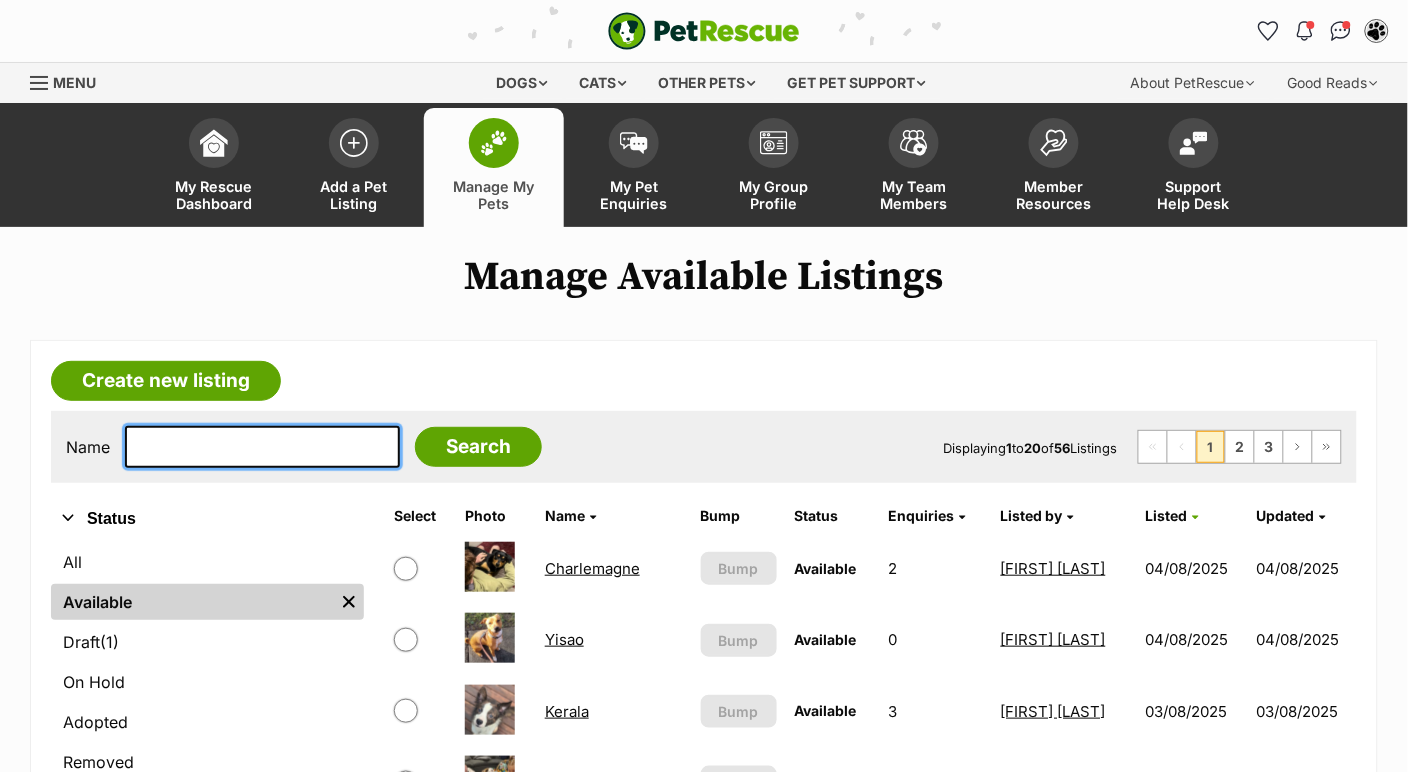 click at bounding box center (262, 447) 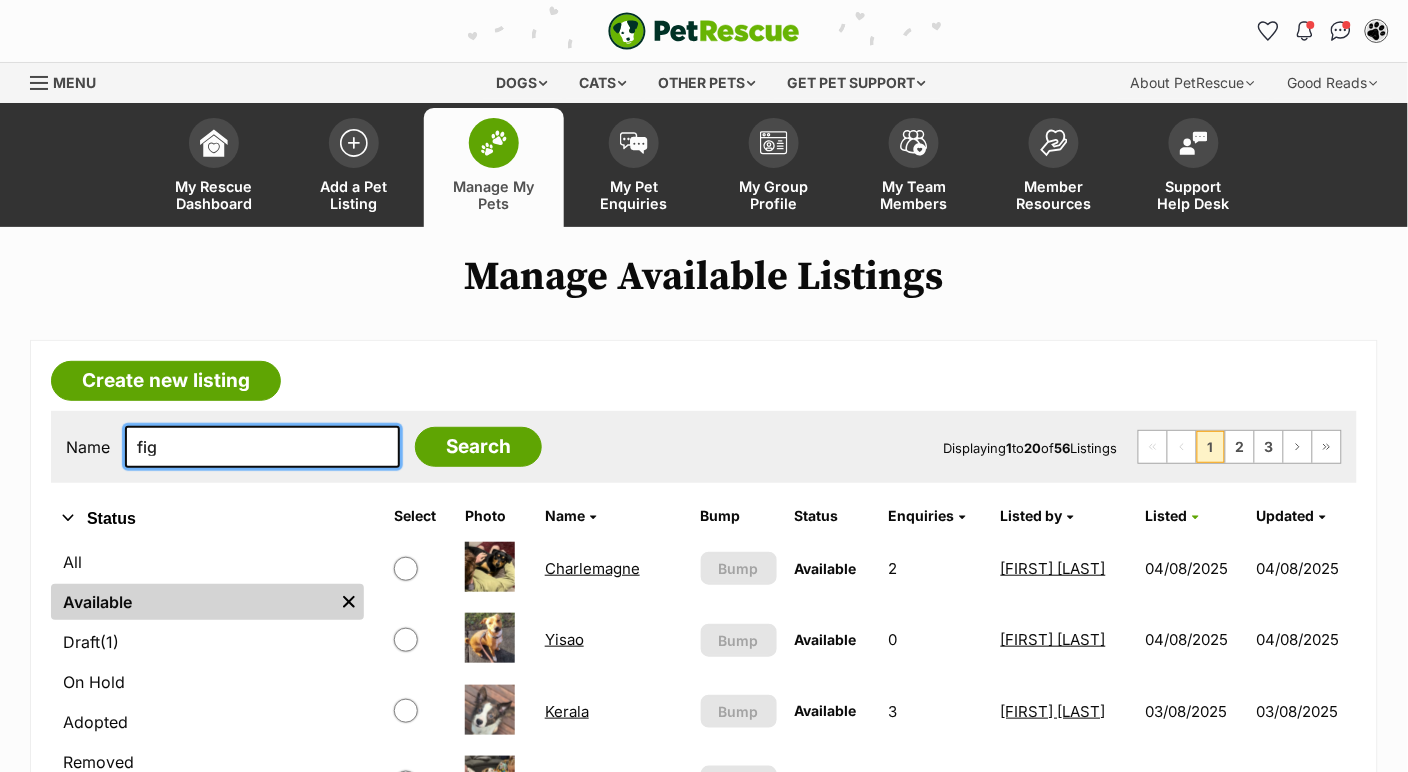 type on "fig" 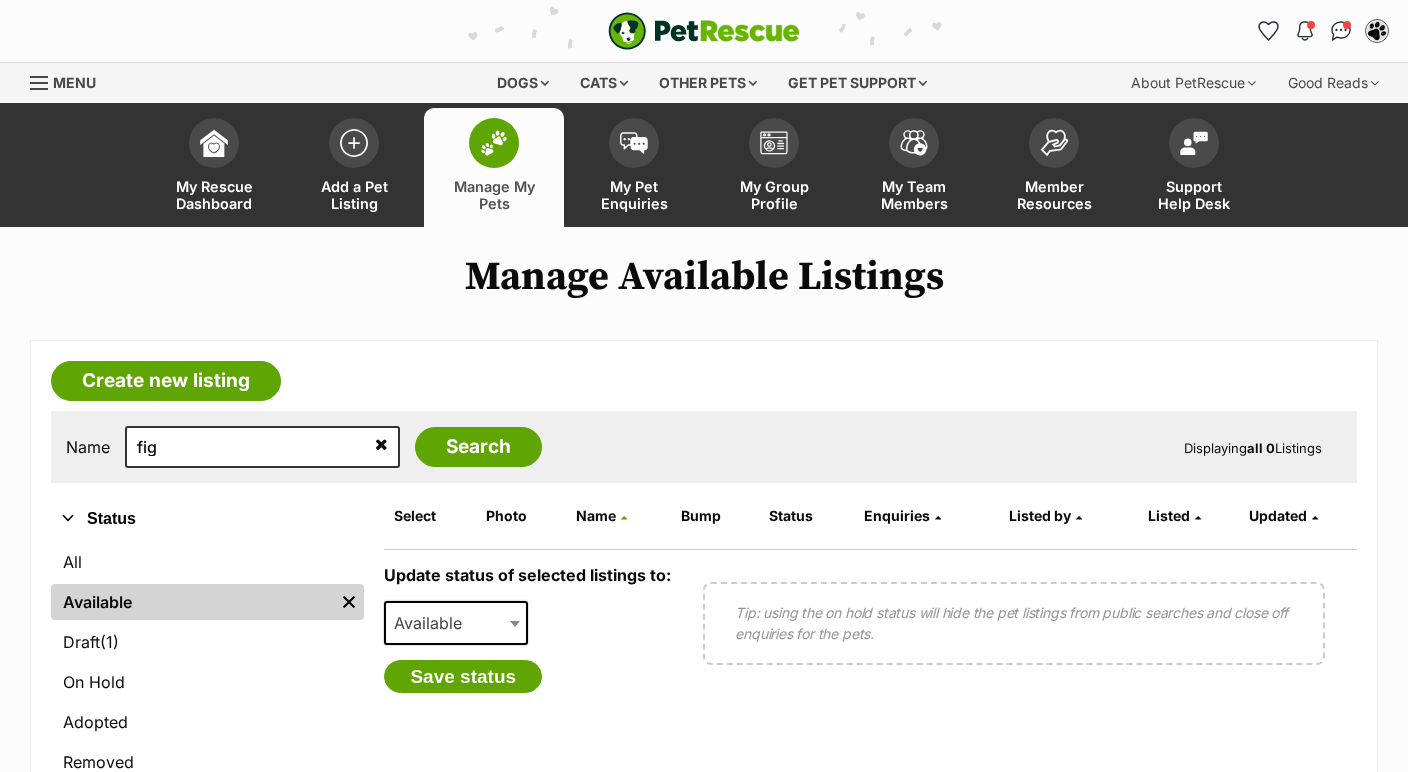 scroll, scrollTop: 0, scrollLeft: 0, axis: both 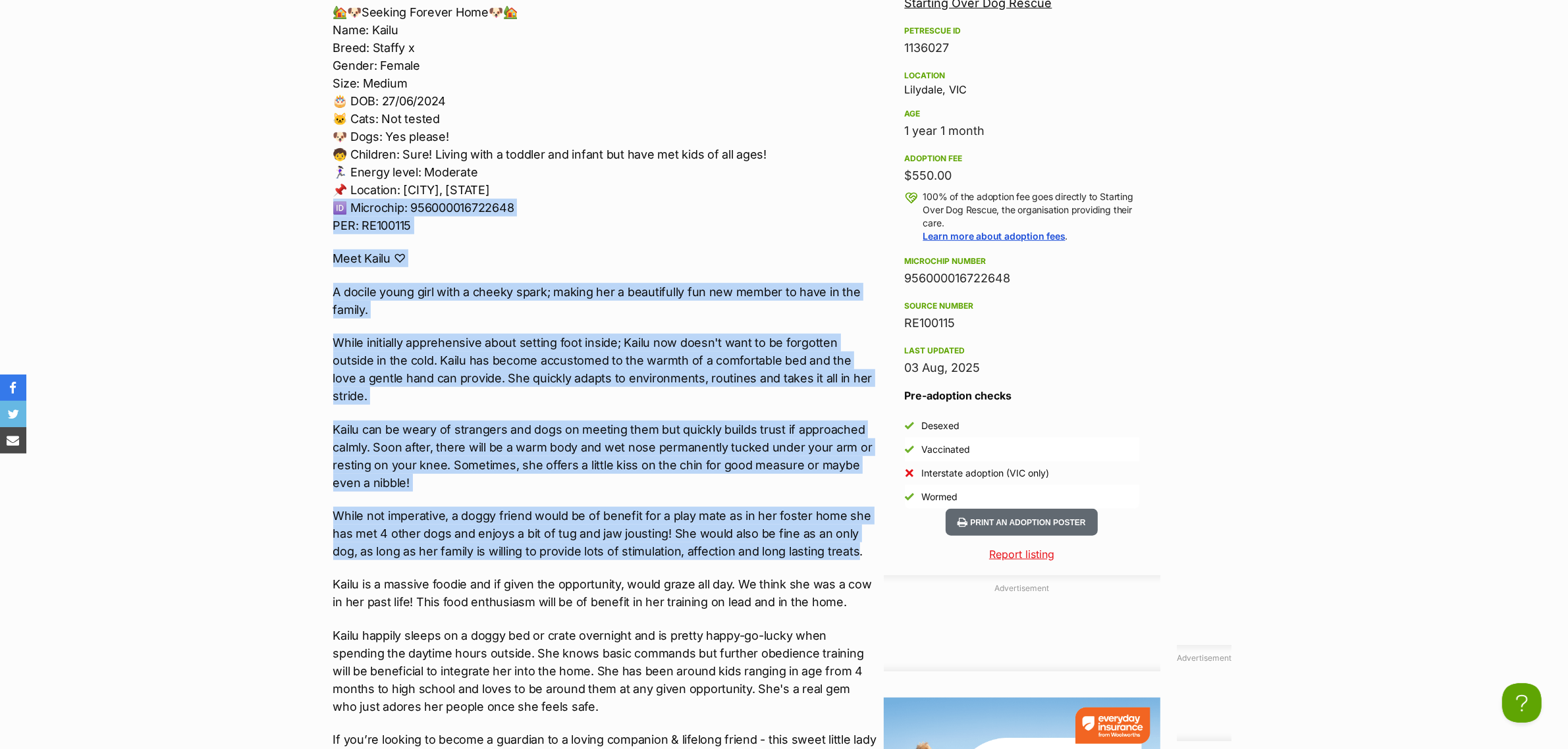 drag, startPoint x: 854, startPoint y: 533, endPoint x: 328, endPoint y: 199, distance: 623.0827 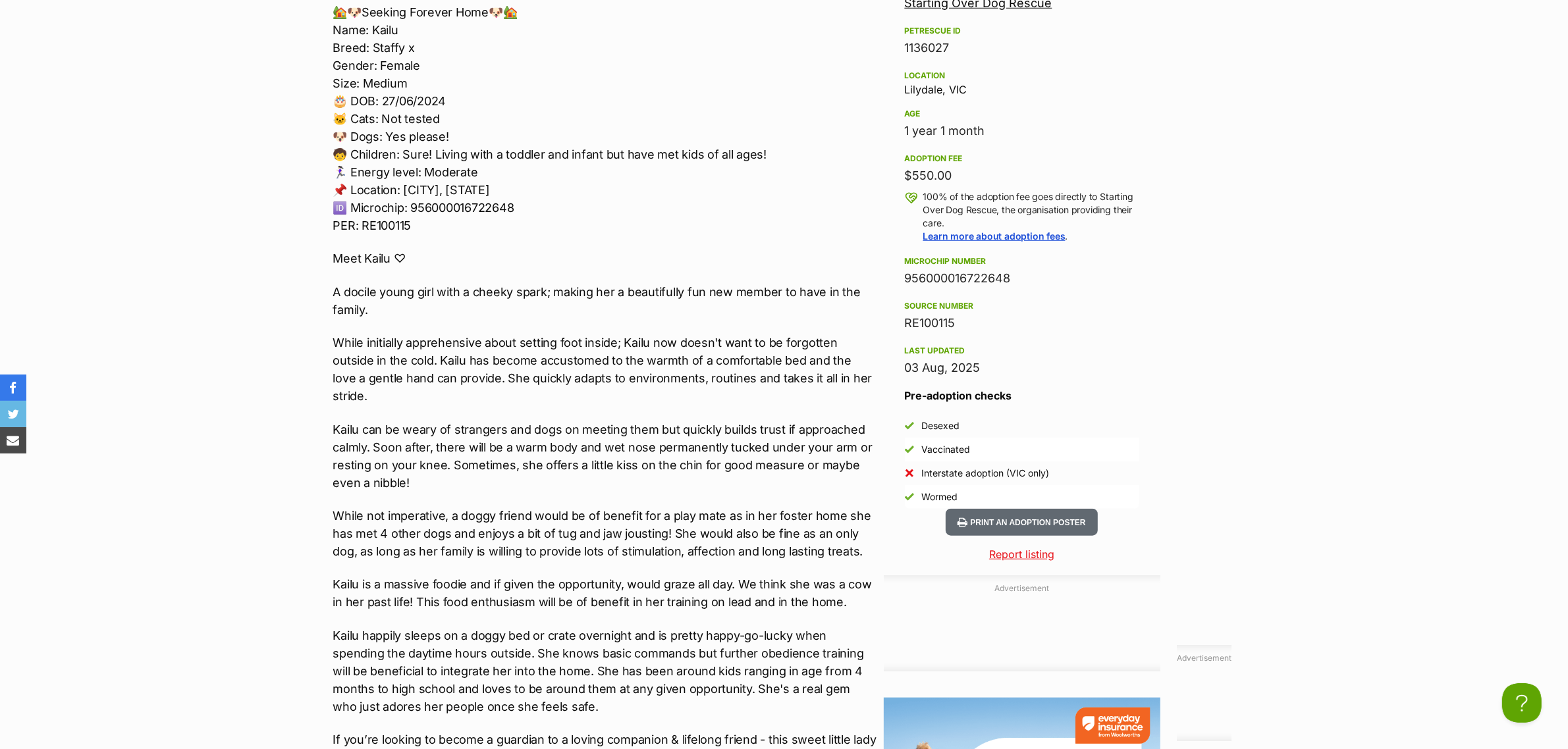 click on "Kailu is a massive foodie and if given the opportunity, would graze all day. We think she was a cow in her past life! This food enthusiasm will be of benefit in her training on lead and in the home." at bounding box center [605, 593] 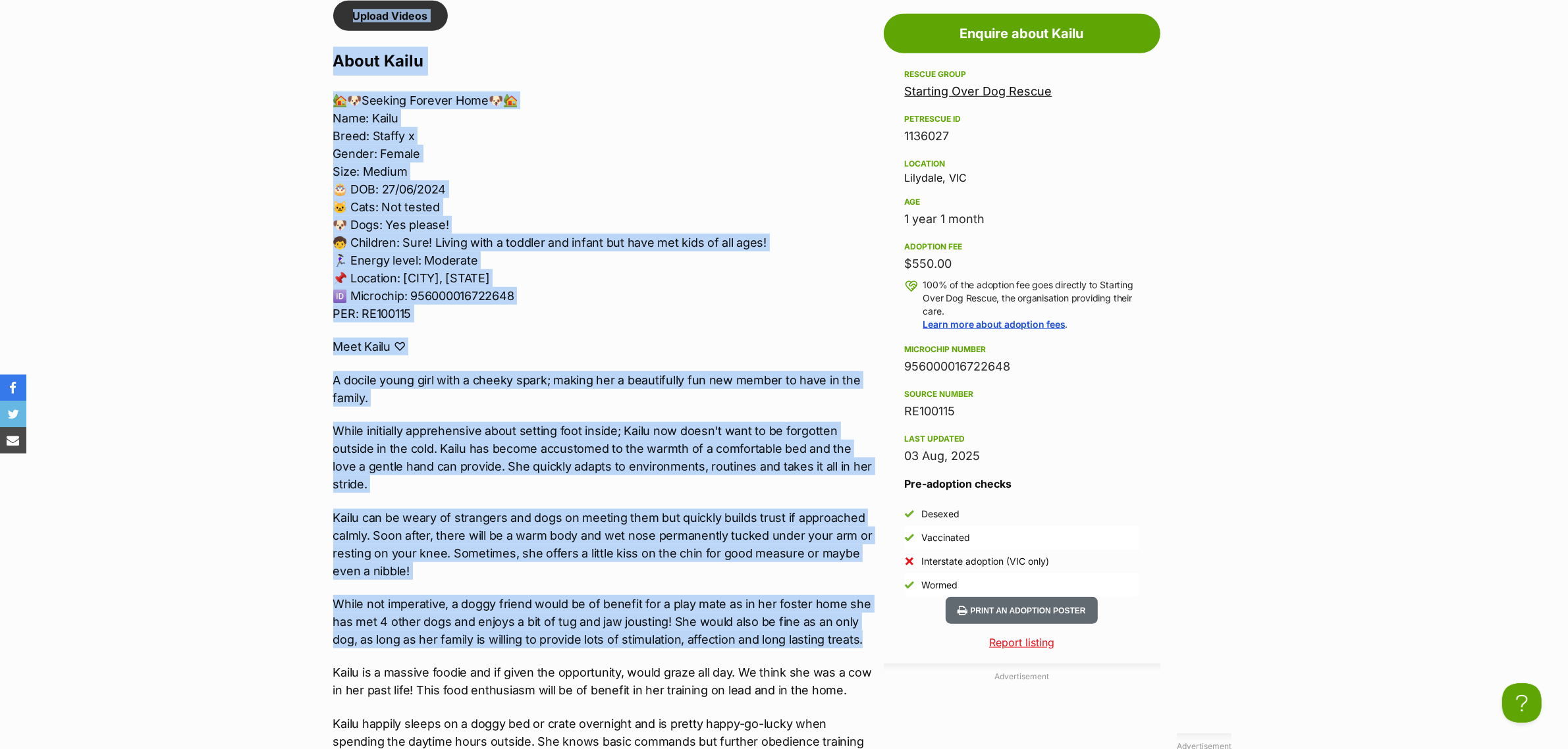 scroll, scrollTop: 1101, scrollLeft: 0, axis: vertical 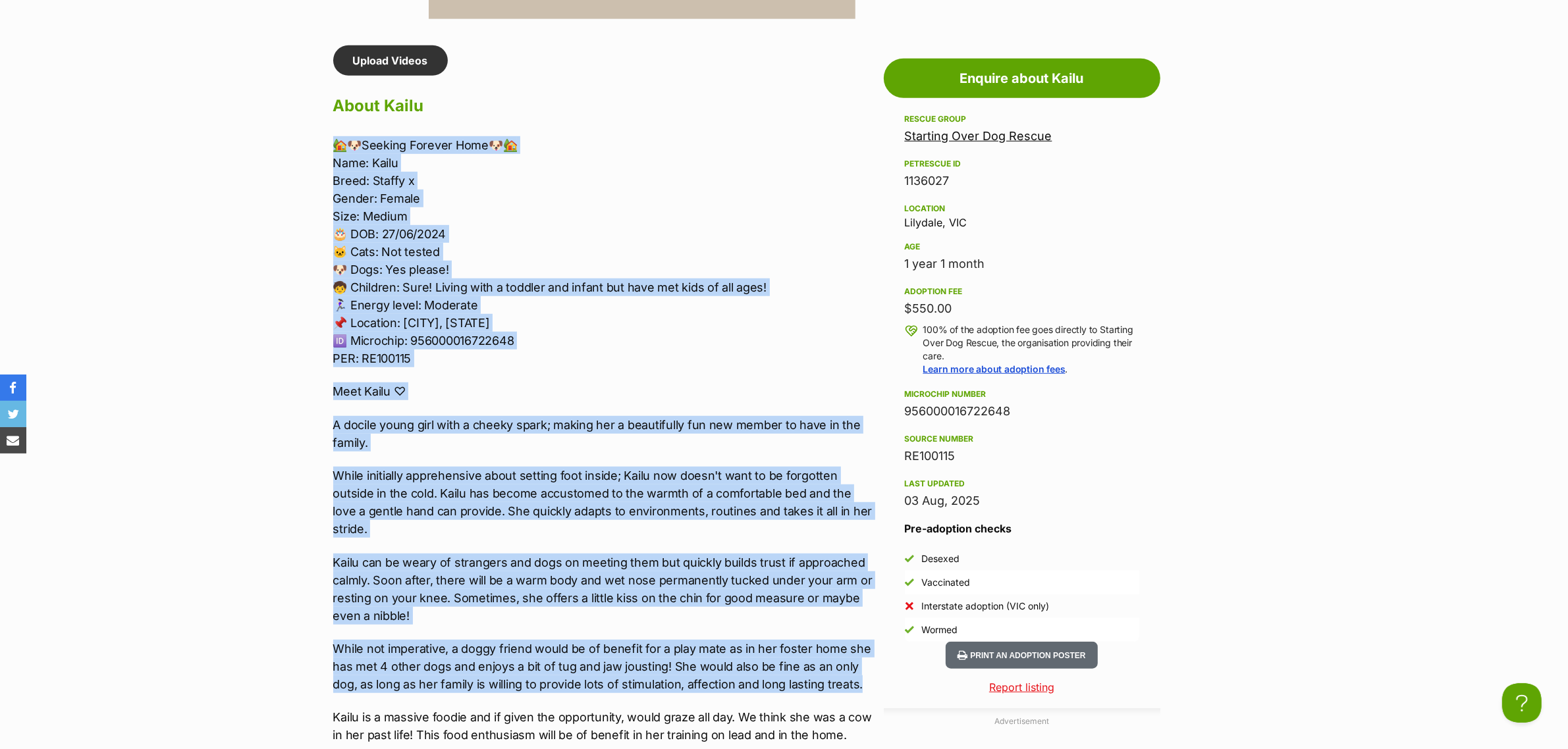 drag, startPoint x: 861, startPoint y: 533, endPoint x: 320, endPoint y: 124, distance: 678.205 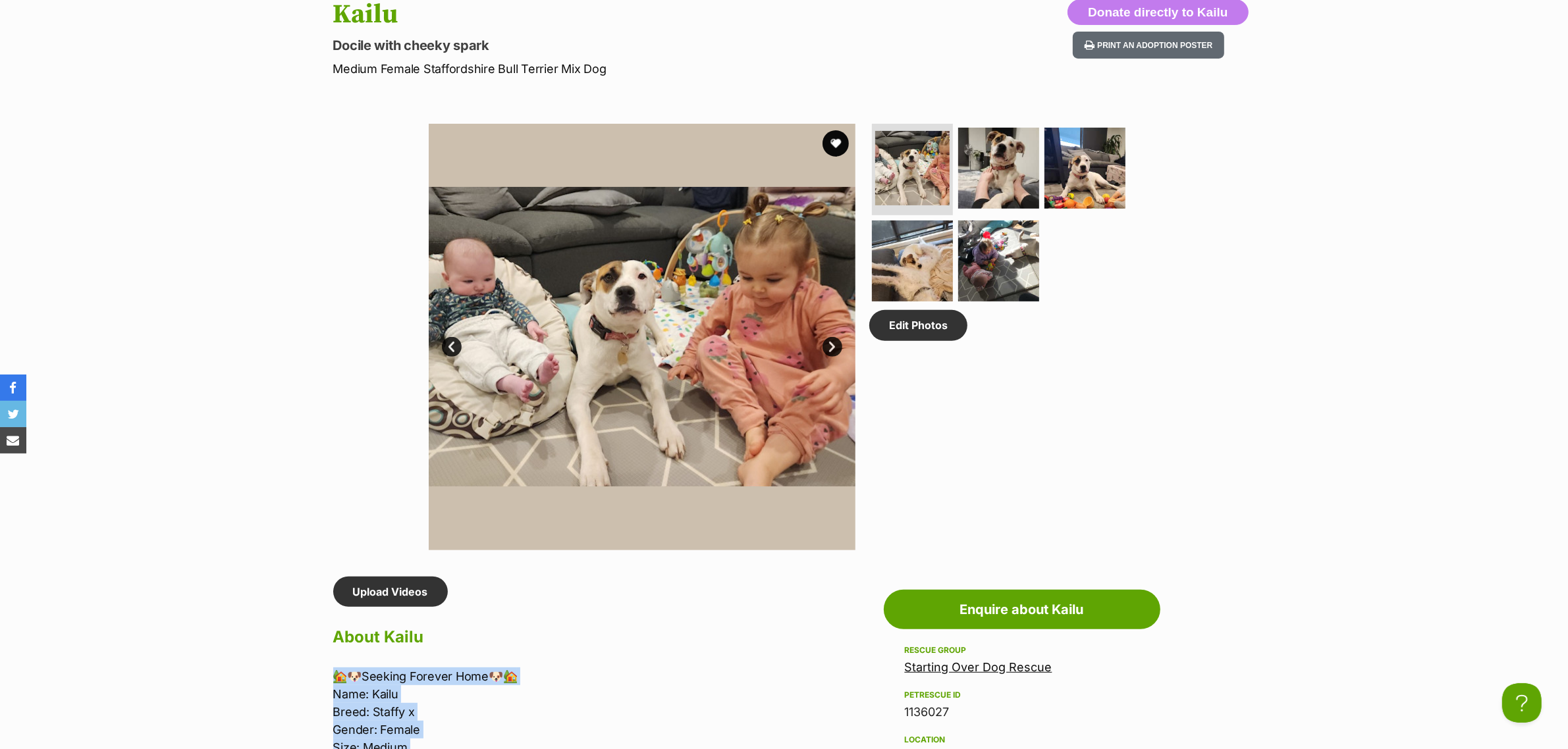 scroll, scrollTop: 525, scrollLeft: 0, axis: vertical 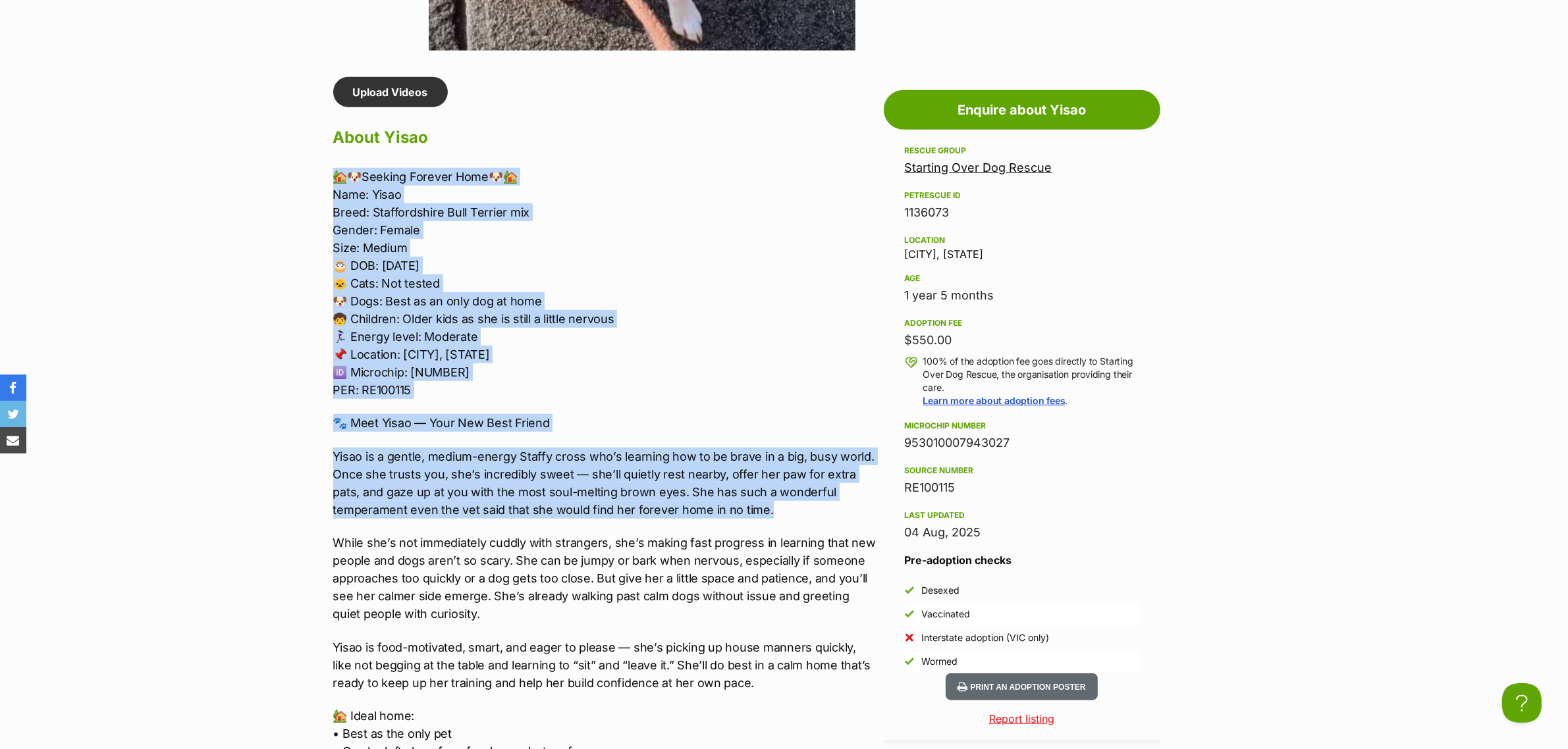 drag, startPoint x: 709, startPoint y: 510, endPoint x: 329, endPoint y: 172, distance: 508.57055 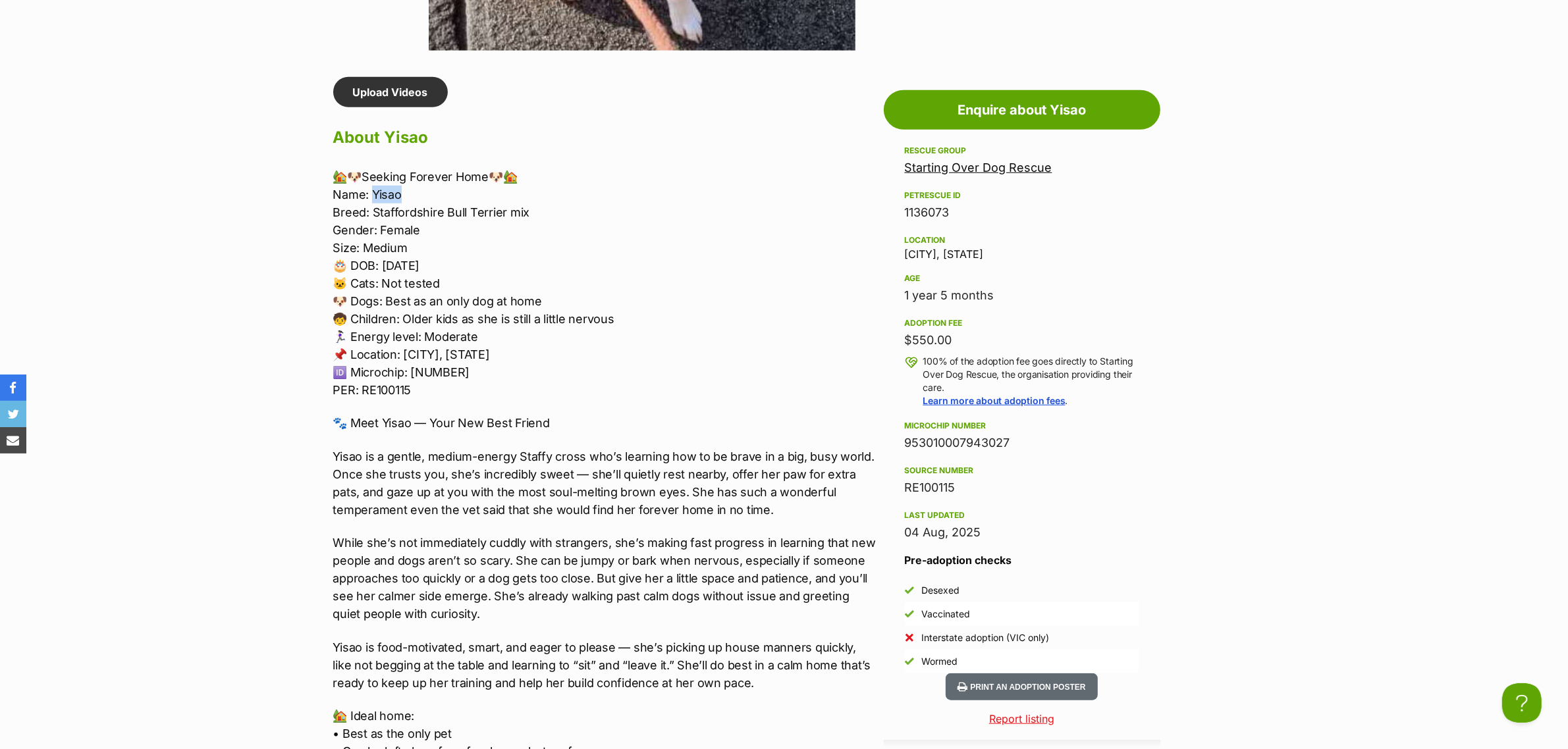 click on "🏡🐶Seeking Forever Home🐶🏡
Name: [FIRST] [LAST]
Breed: Staffordshire Bull Terrier mix
Gender: Female
Size: Medium
🎂 DOB: [DATE]
🐱 Cats: Not tested
🐶 Dogs: Best as an only dog at home
🧒 Children: Older kids as she is still a little nervous
🏃🏻‍♀️ Energy level: Moderate
📌 Location: [CITY], [STATE]
🆔 Microchip: [NUMBER]
PER: RE100115" at bounding box center [605, 283] 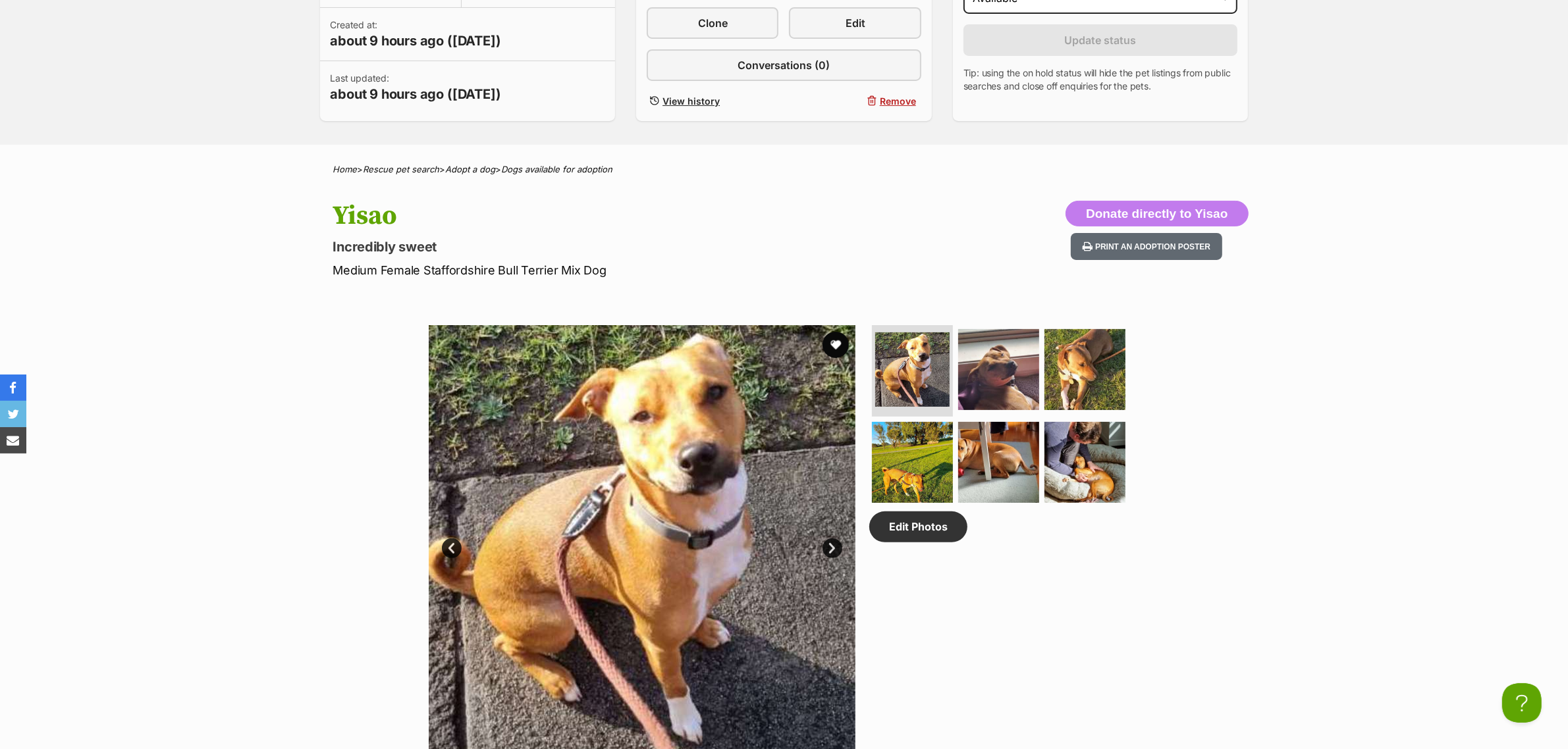 scroll, scrollTop: 411, scrollLeft: 0, axis: vertical 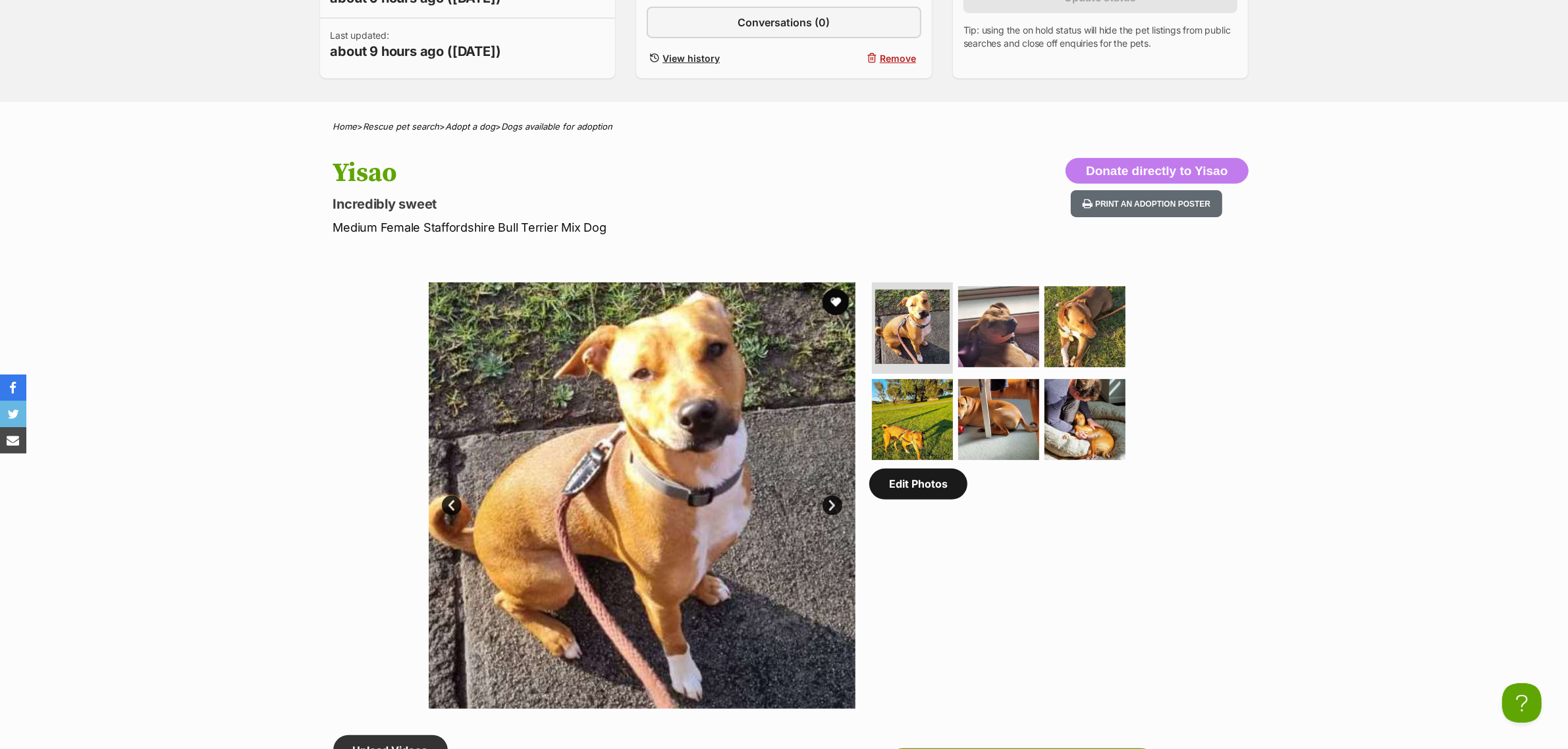 click on "Edit Photos" 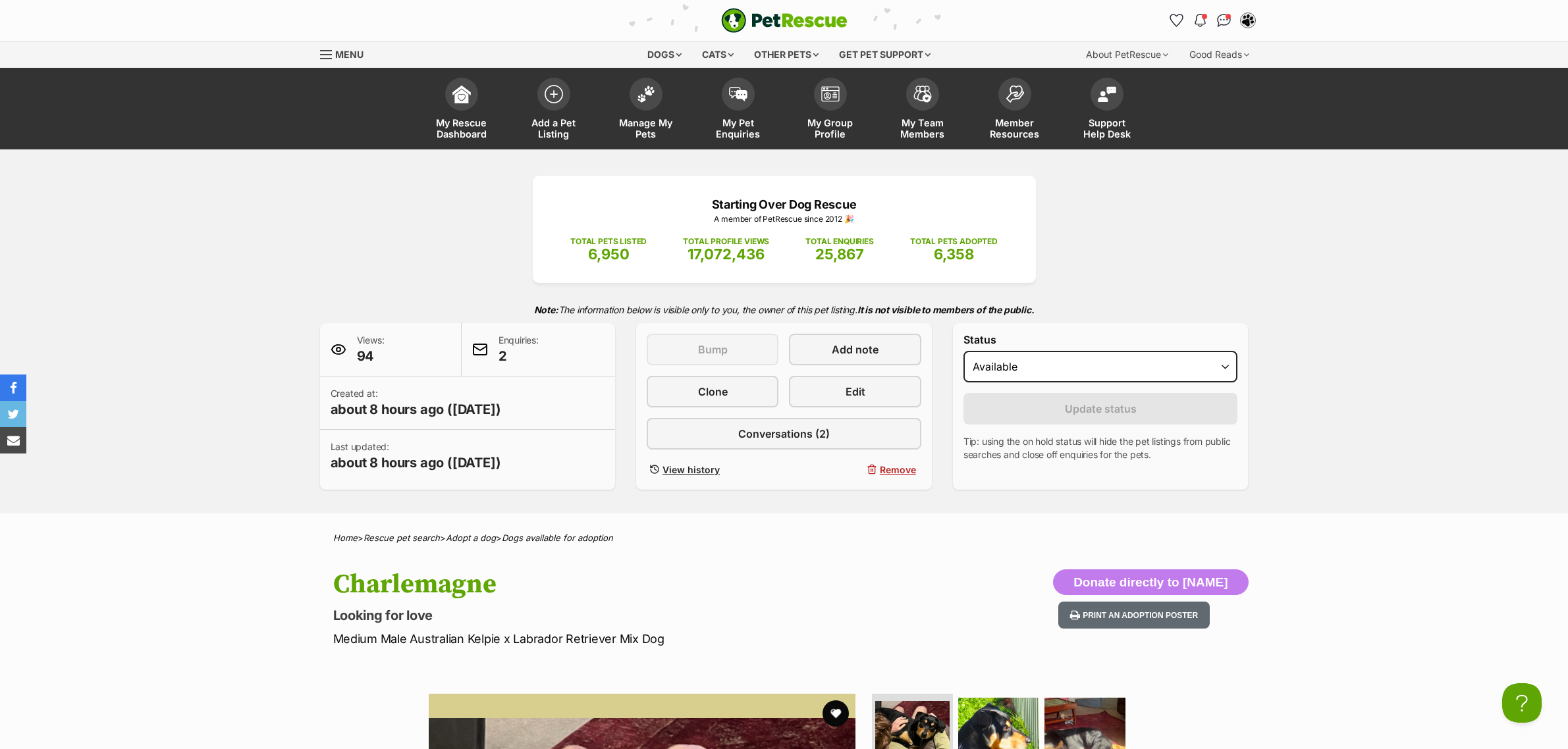 scroll, scrollTop: 0, scrollLeft: 0, axis: both 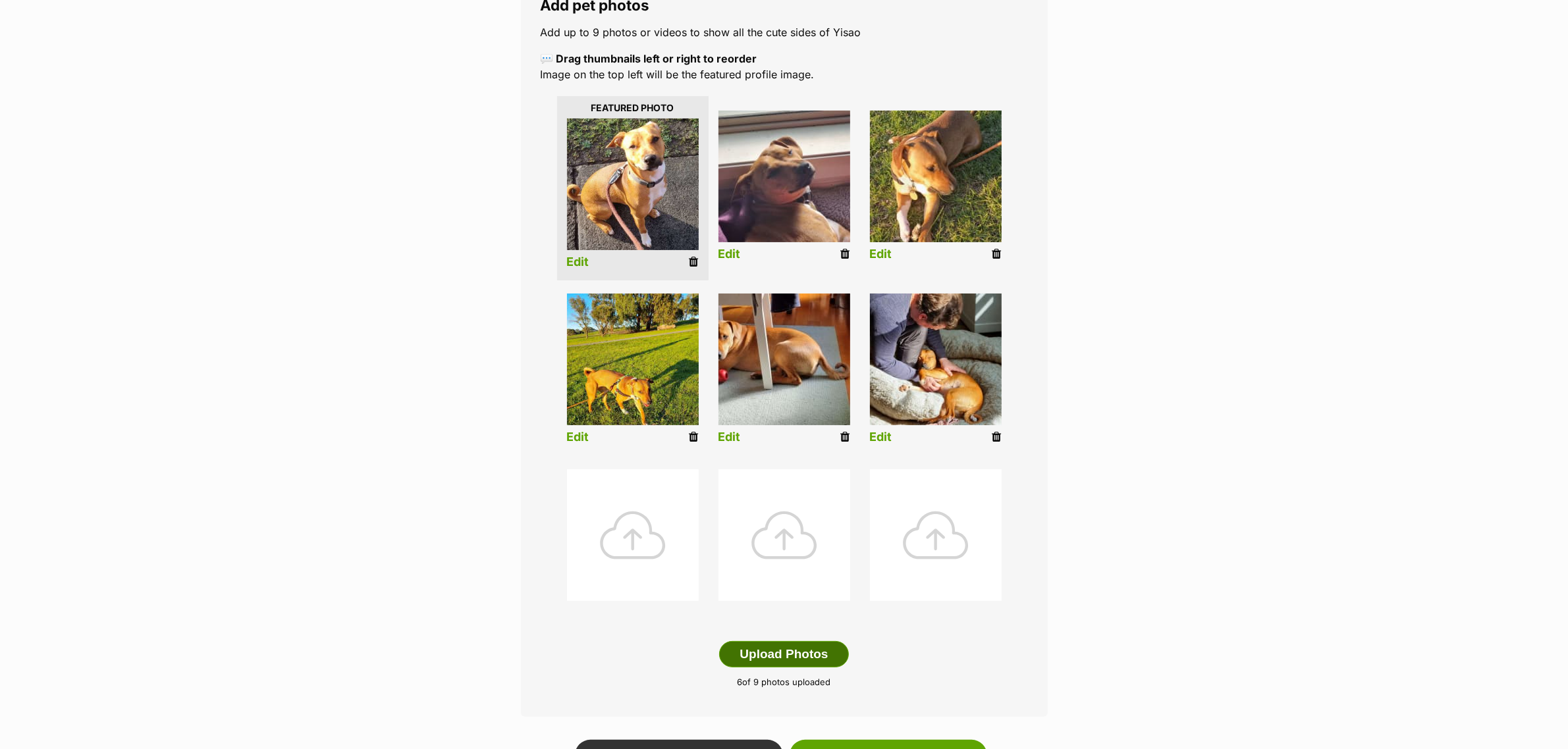 click on "Upload Photos" at bounding box center [784, 654] 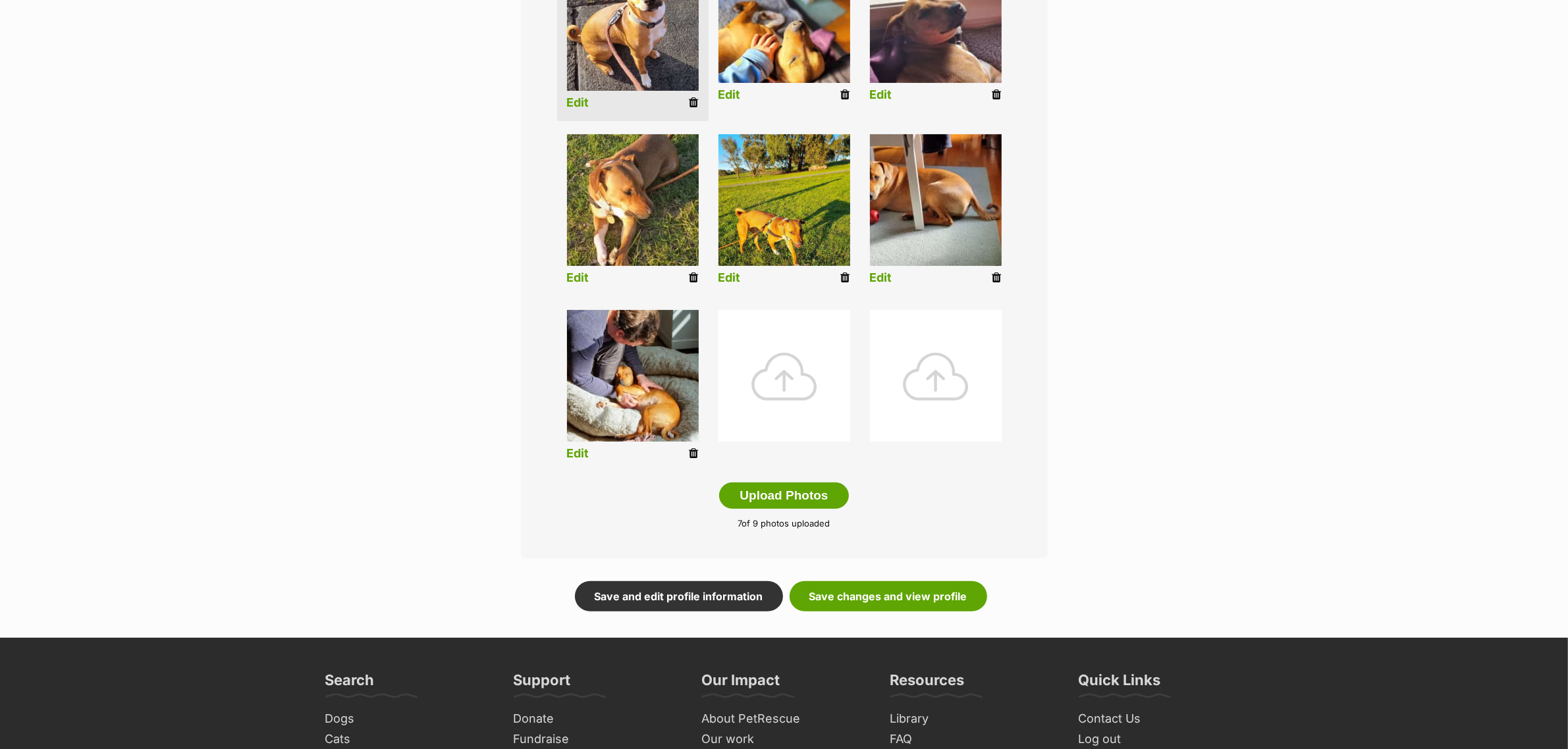 scroll, scrollTop: 411, scrollLeft: 0, axis: vertical 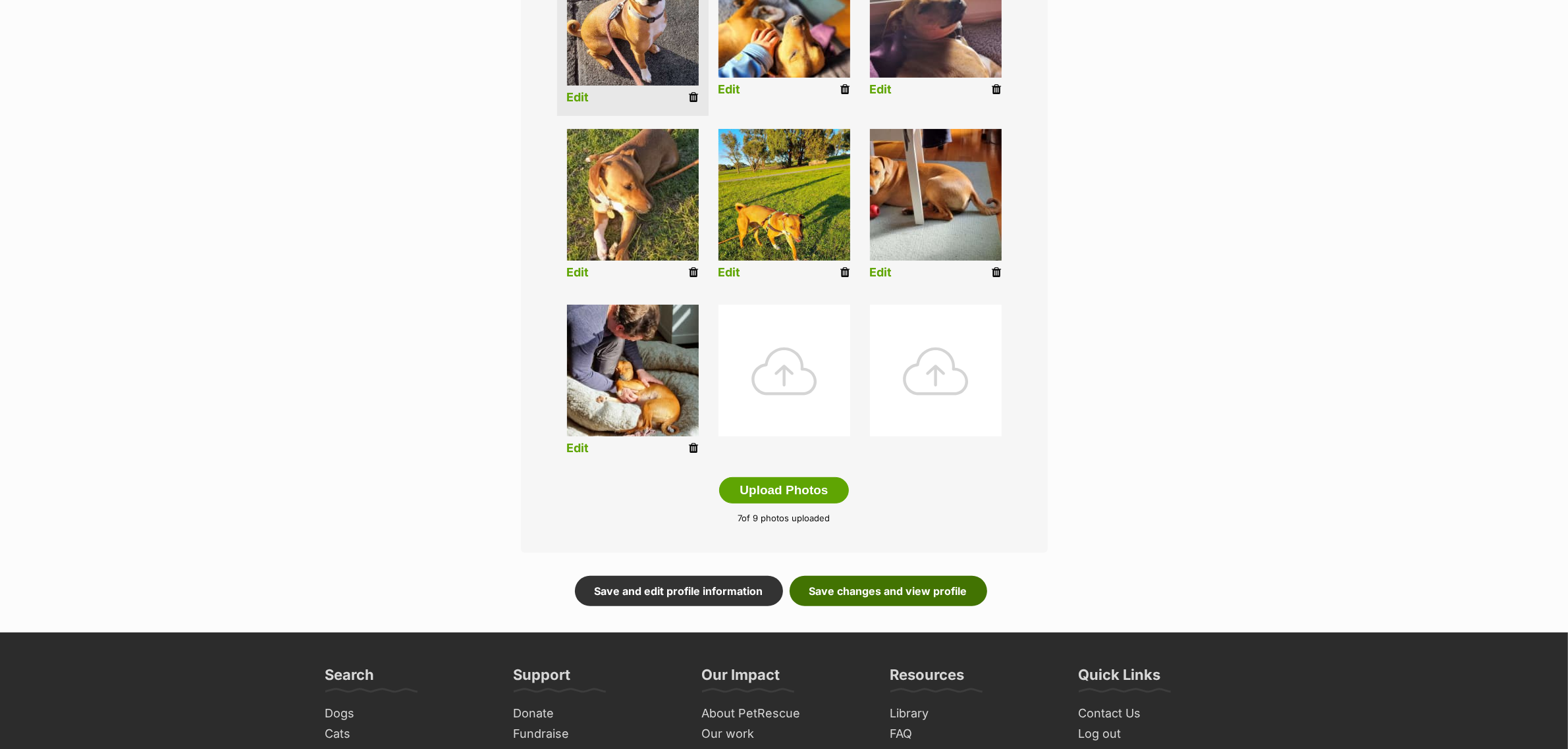 click on "Save changes and view profile" at bounding box center [888, 591] 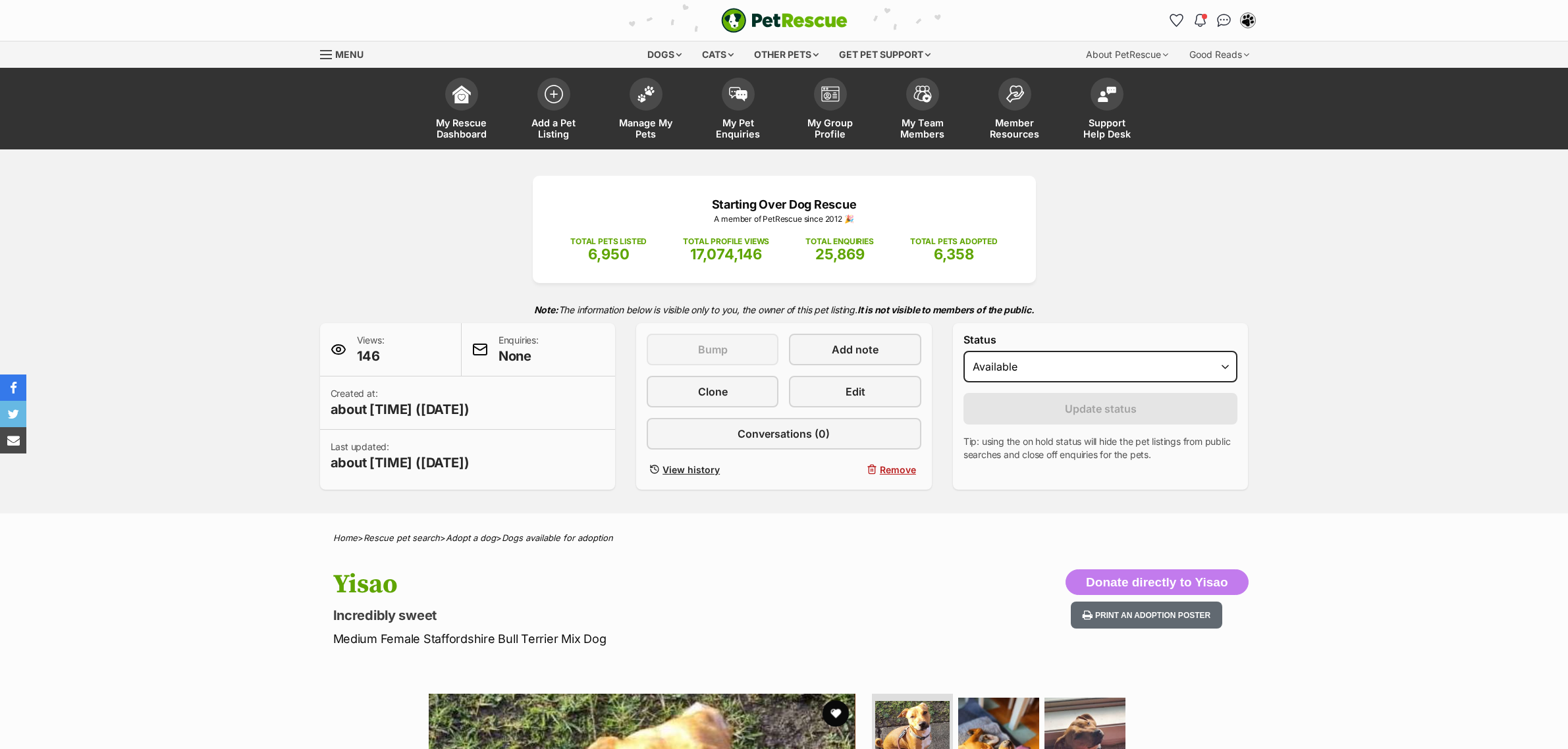 scroll, scrollTop: 0, scrollLeft: 0, axis: both 